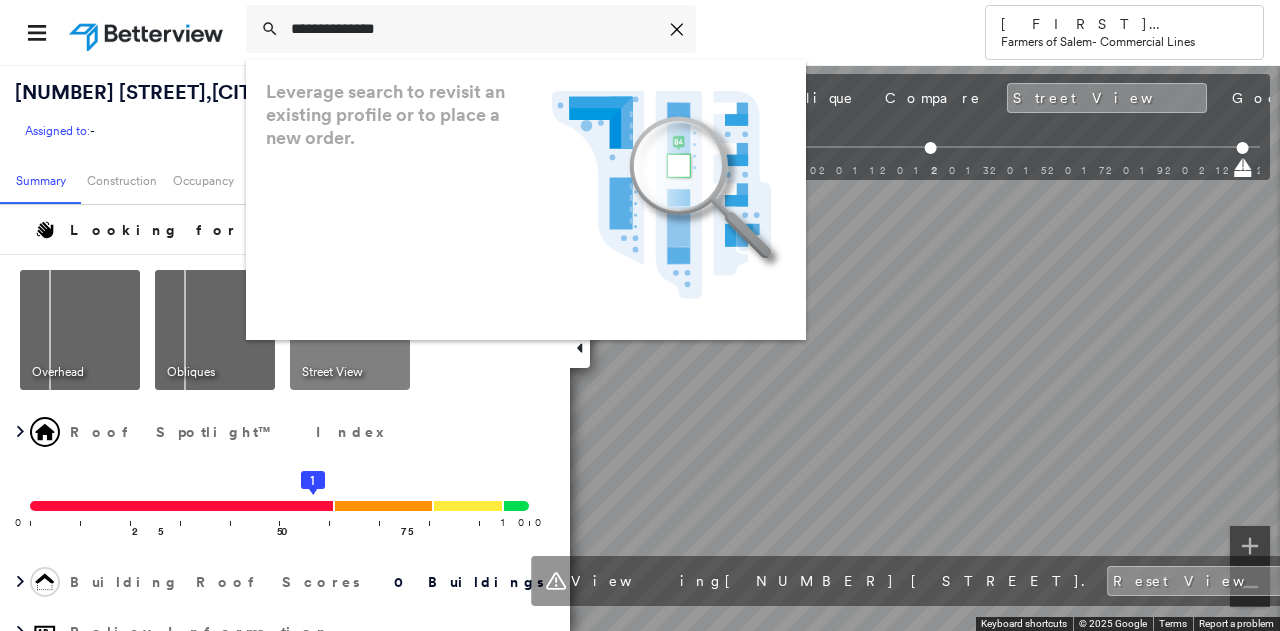 scroll, scrollTop: 0, scrollLeft: 0, axis: both 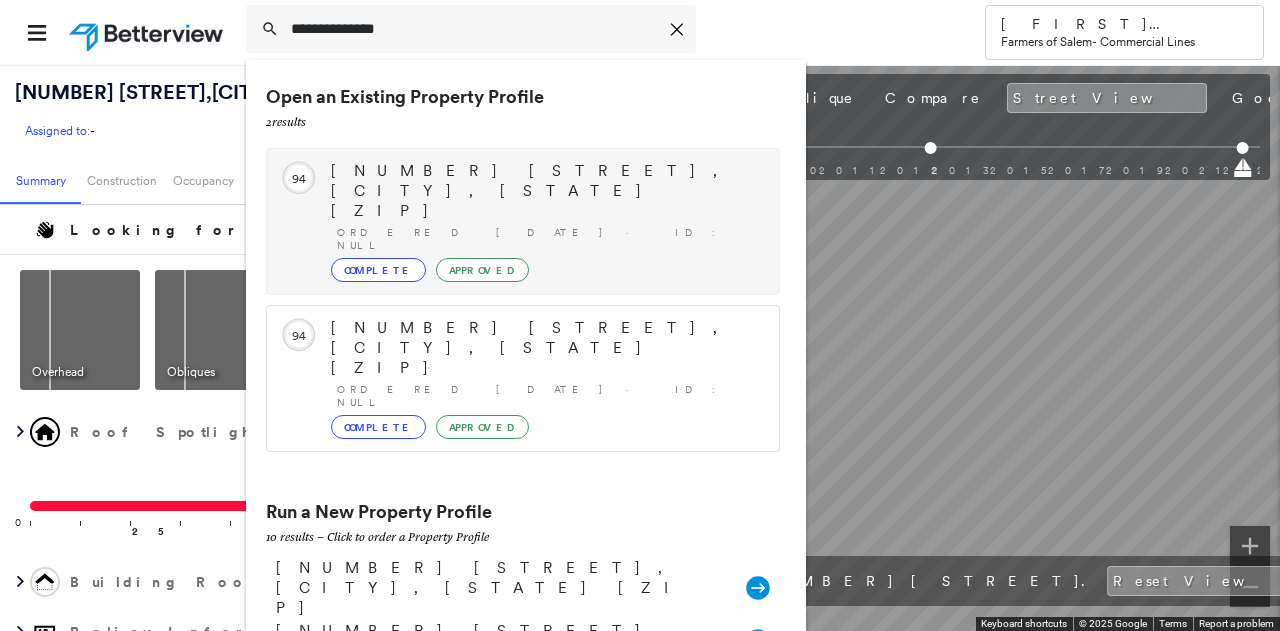type on "**********" 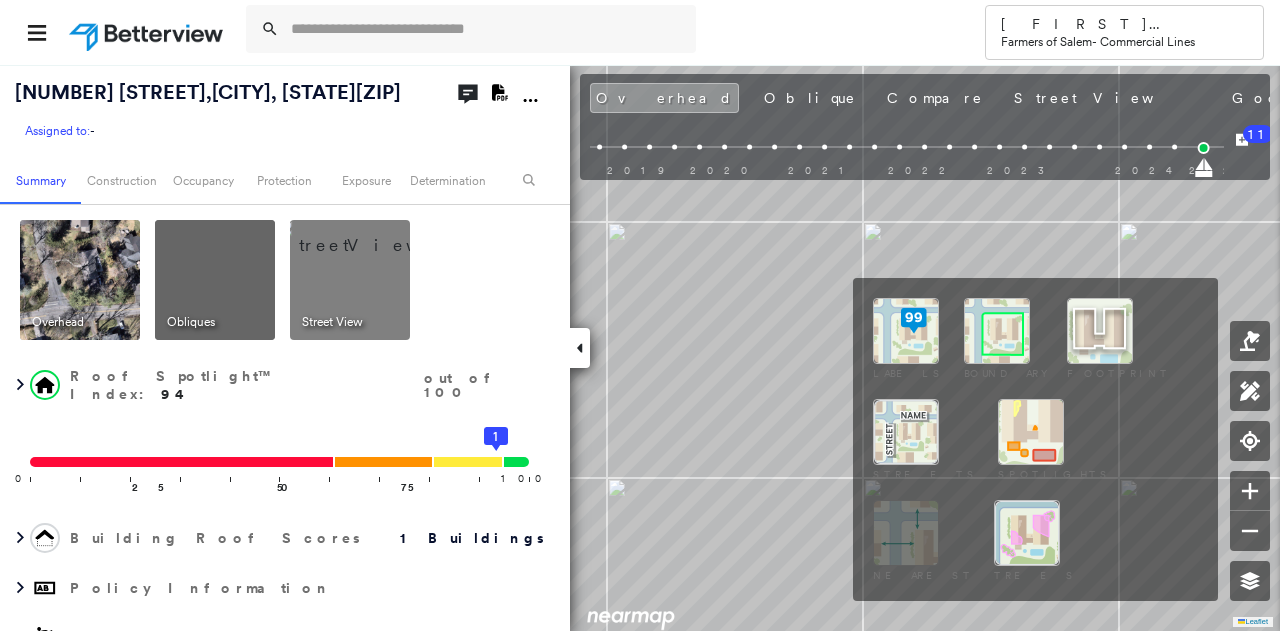 click at bounding box center [997, 331] 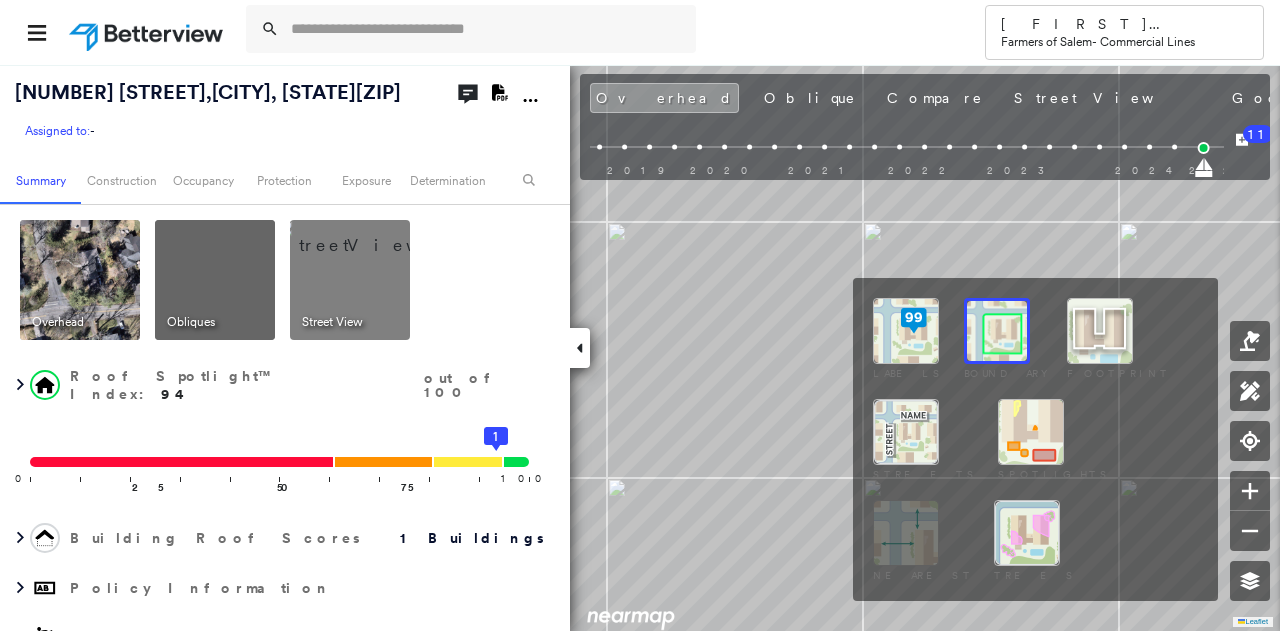click at bounding box center (906, 331) 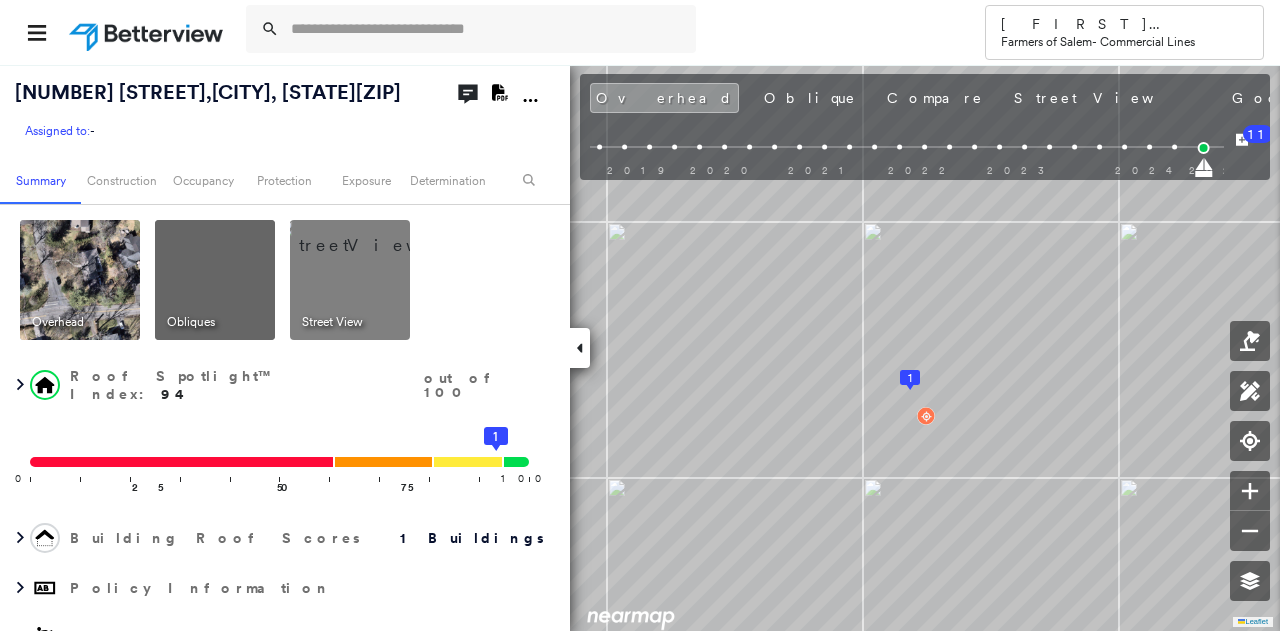 click at bounding box center (1174, 147) 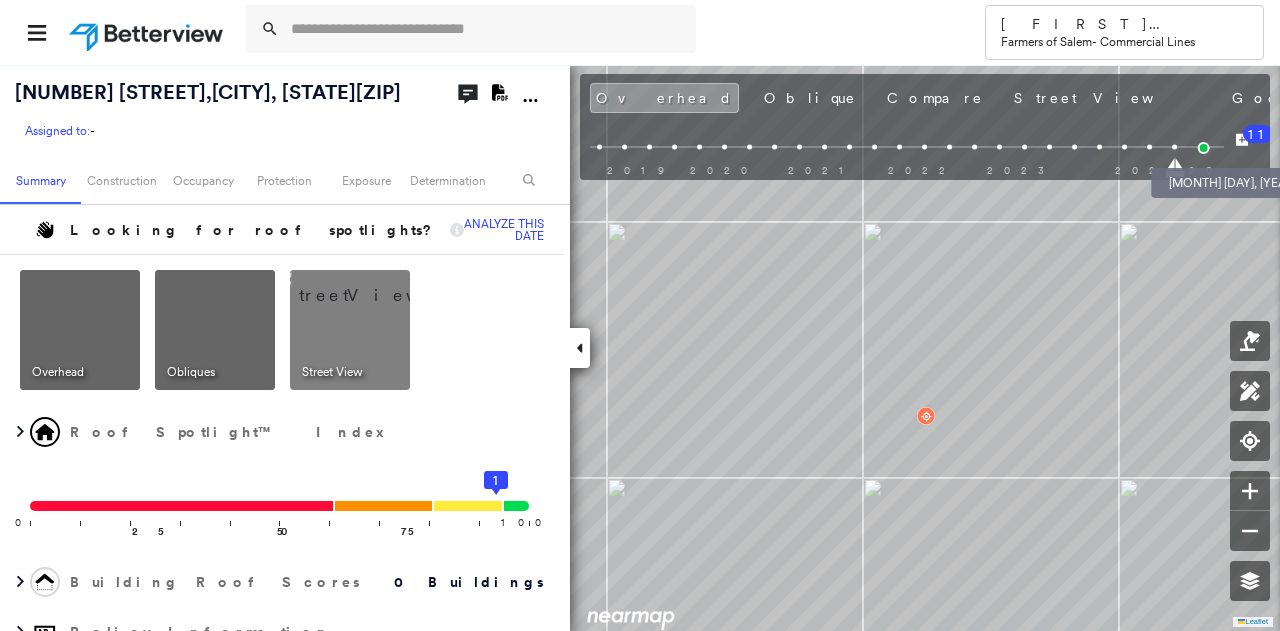 click at bounding box center [1203, 148] 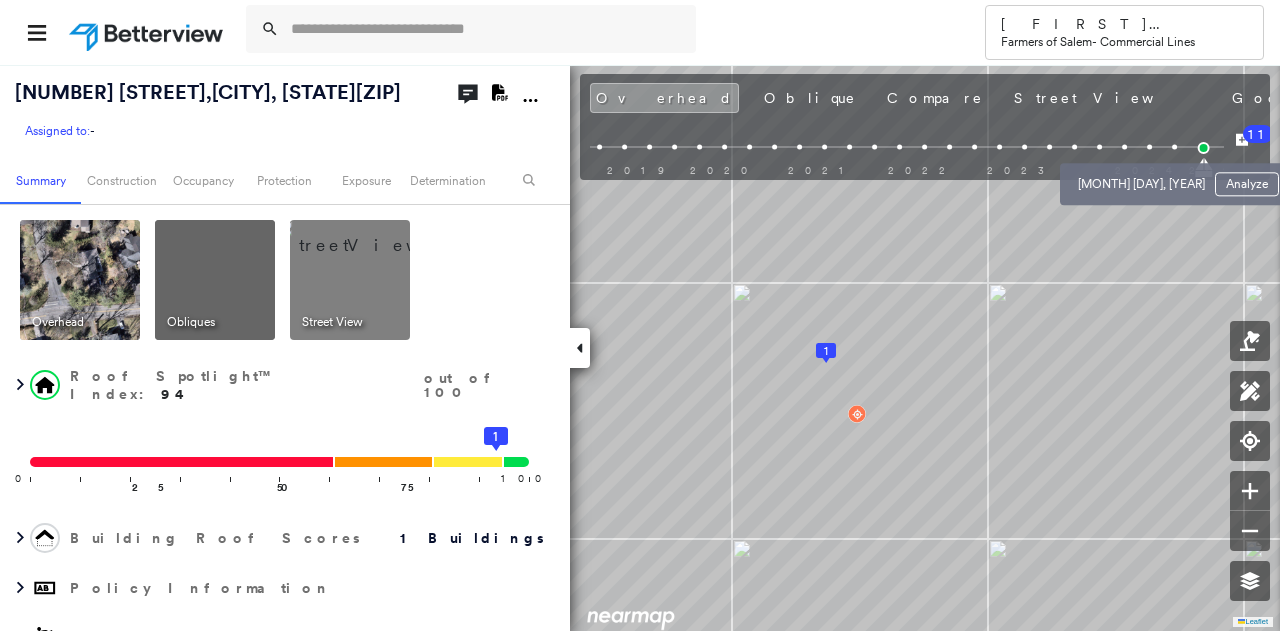click at bounding box center (1149, 147) 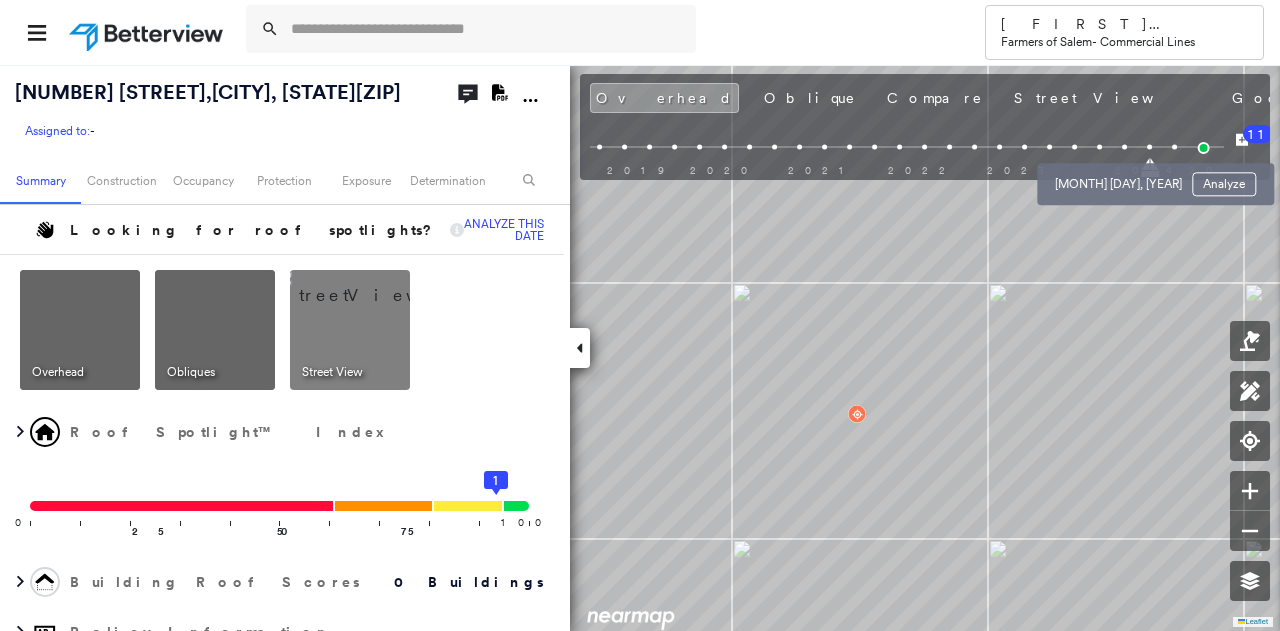 click at bounding box center [1124, 147] 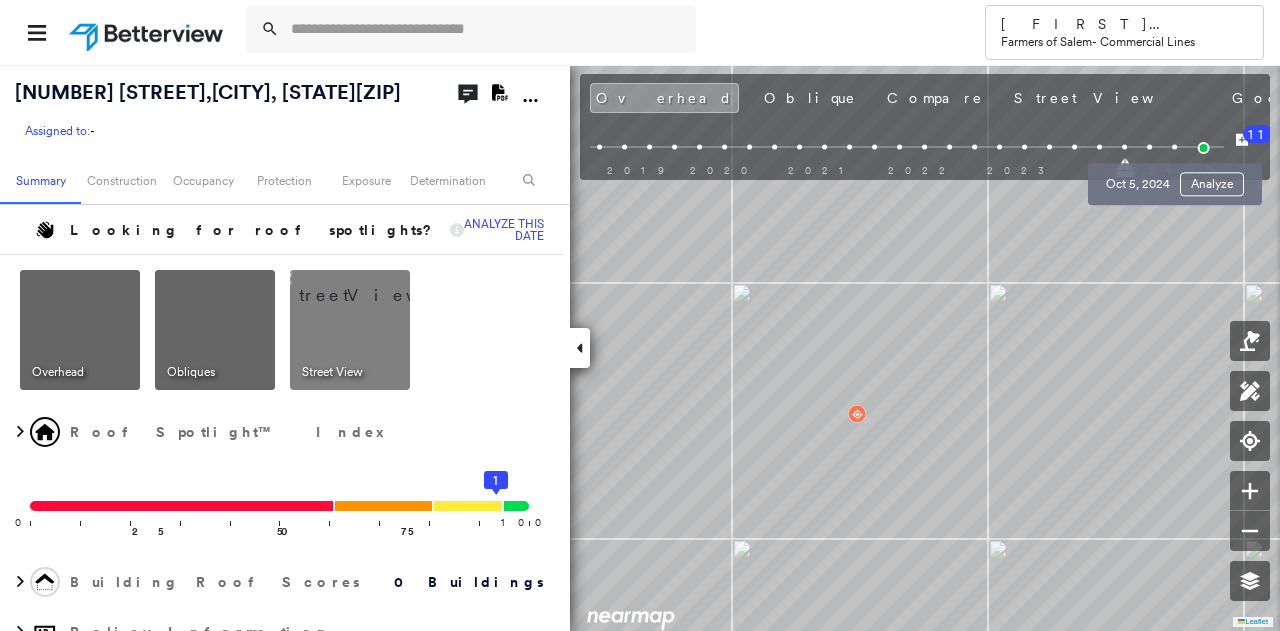 click at bounding box center (1174, 147) 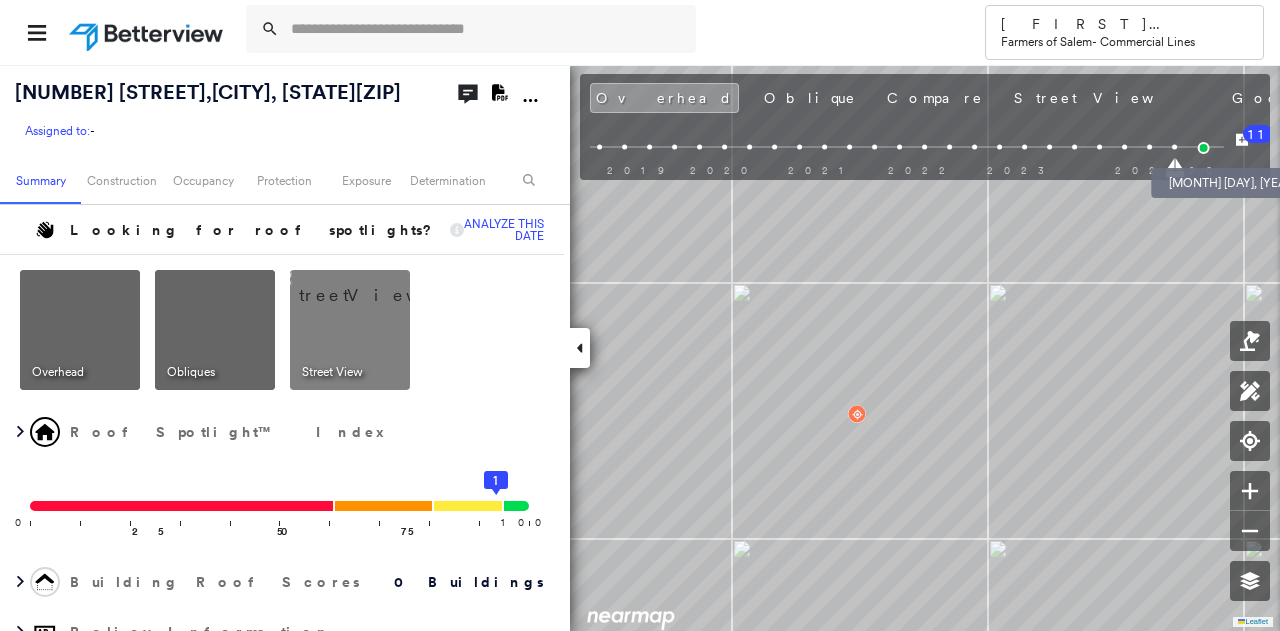 click at bounding box center (1203, 148) 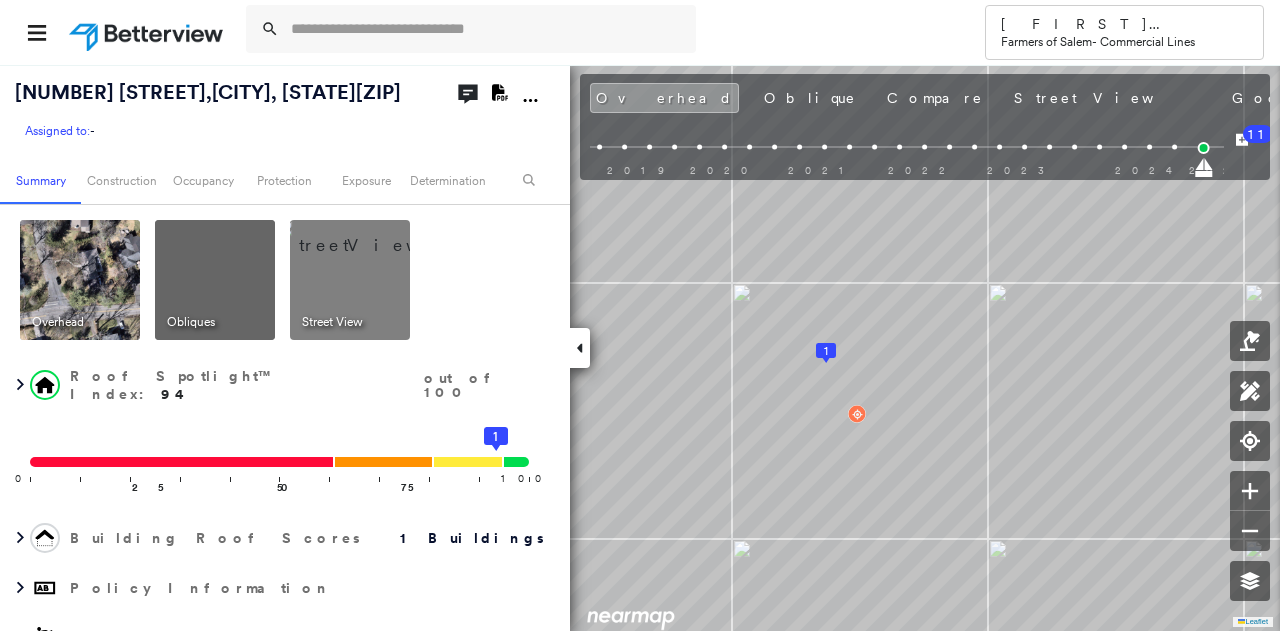 click on "2015 2016 2018 2019 2020 2021 2022 2023 2024 2025" at bounding box center (907, 150) 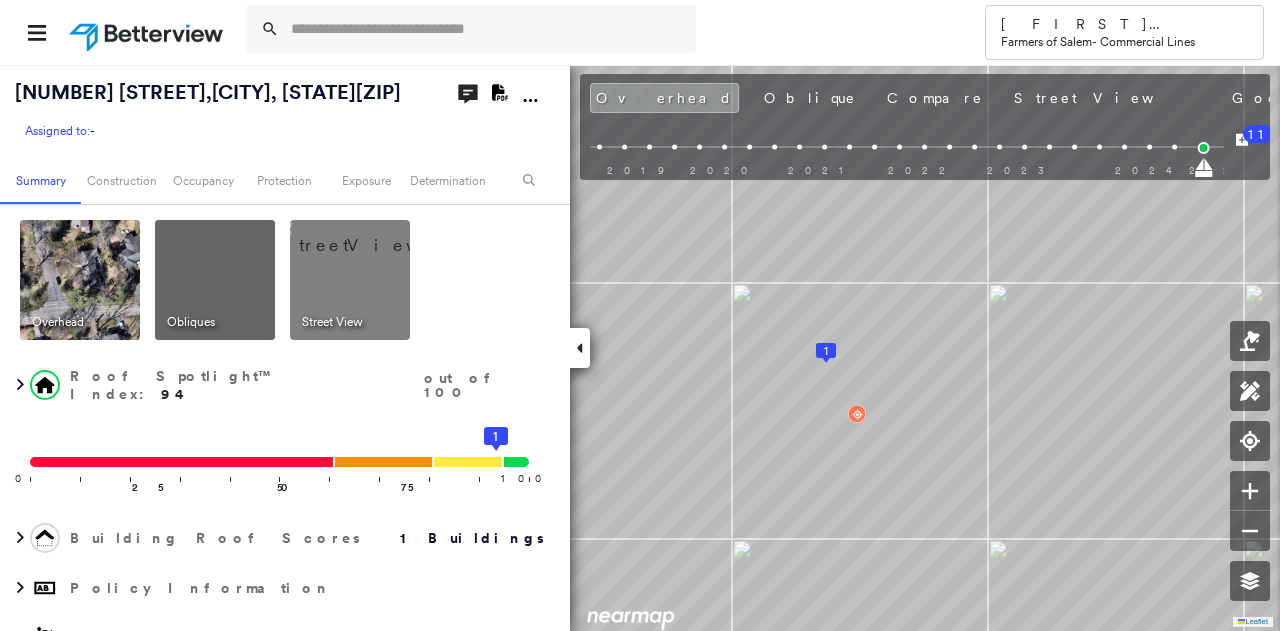 click on "2015 2016 2018 2019 2020 2021 2022 2023 2024 2025" at bounding box center (760, 163) 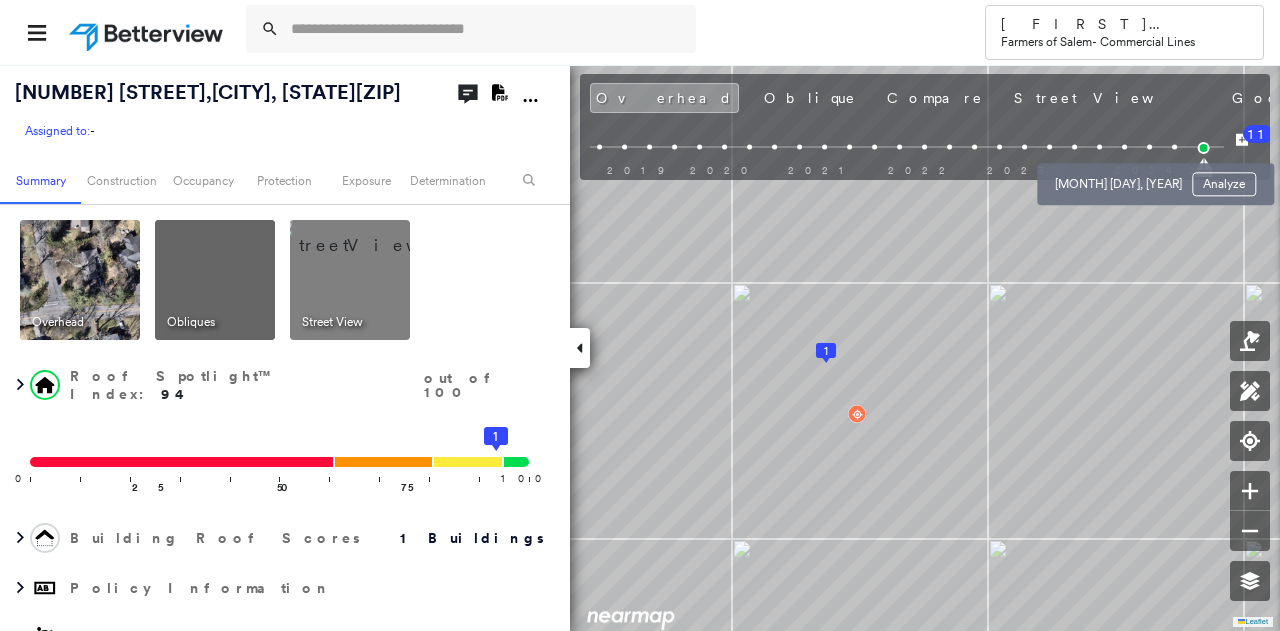 click at bounding box center (1124, 147) 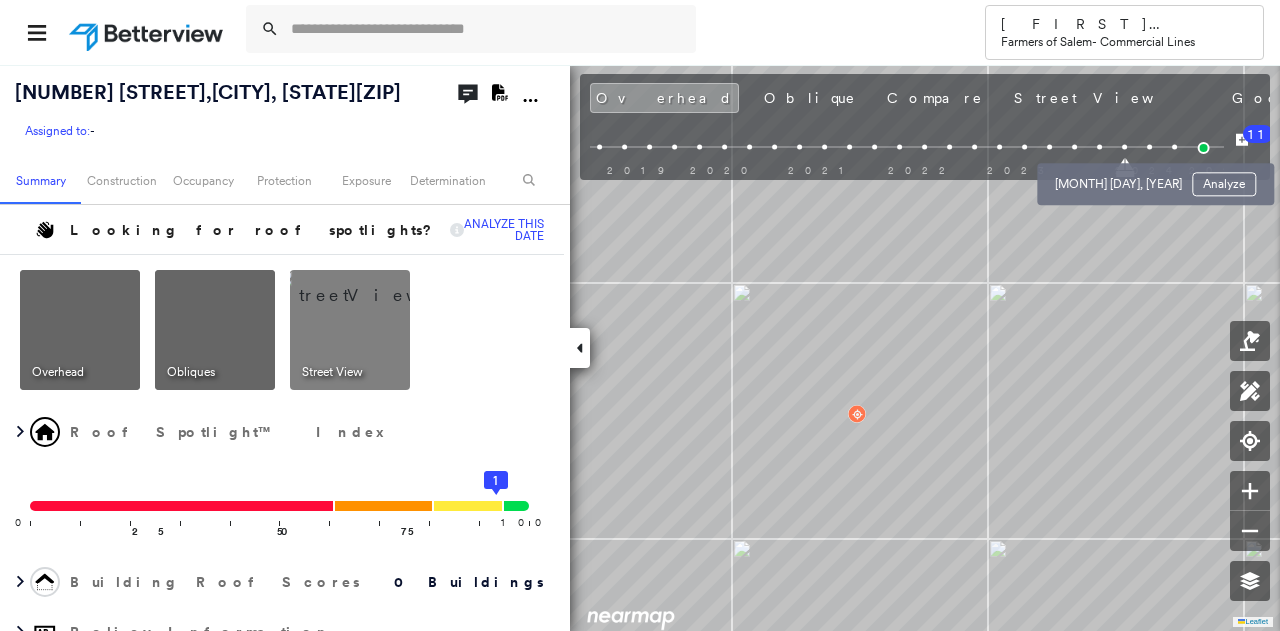 click on "[MONTH] [DAY], [YEAR] Analyze" at bounding box center (1155, 178) 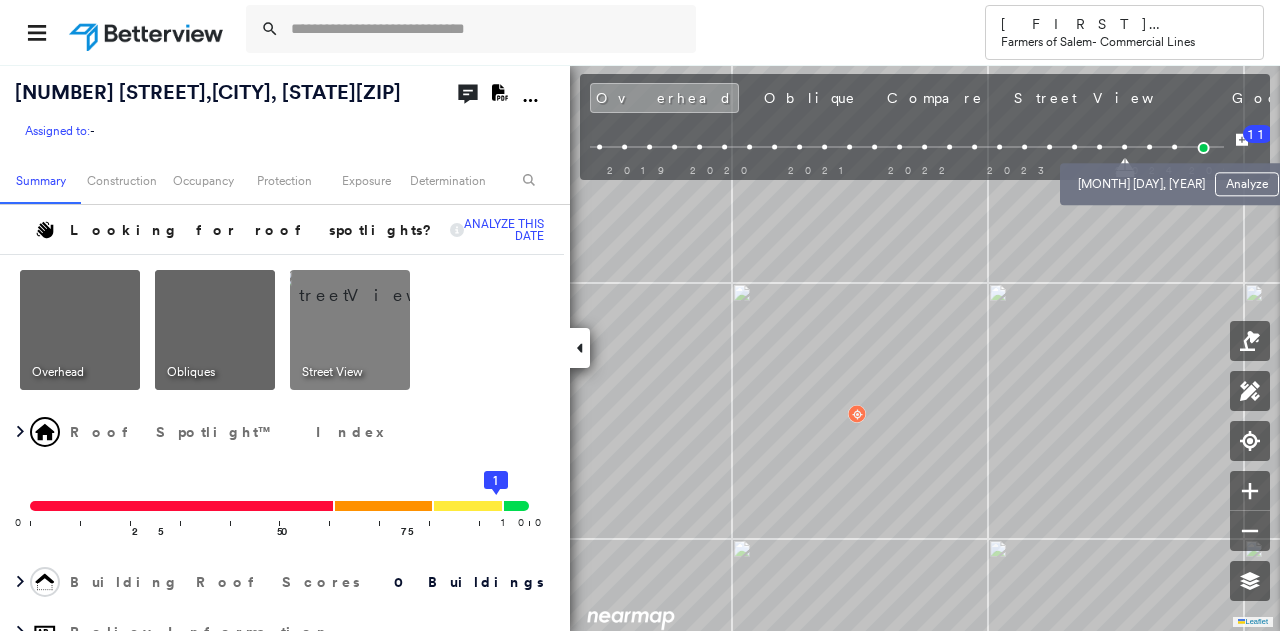 click at bounding box center (1149, 147) 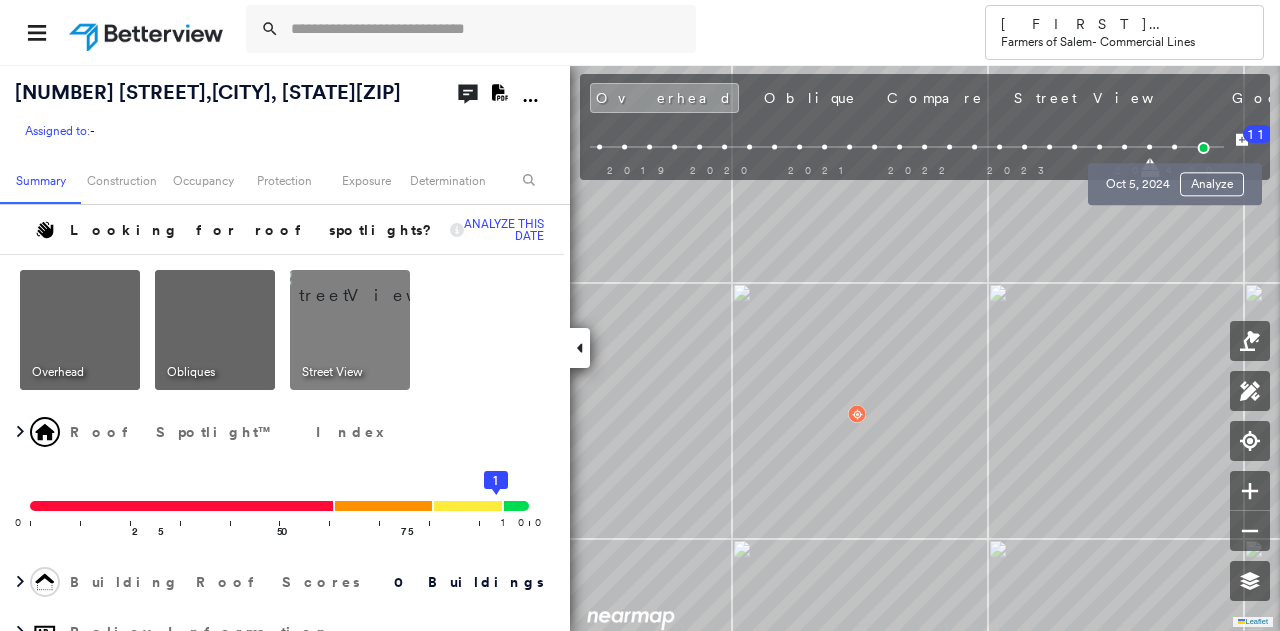 click at bounding box center [1174, 147] 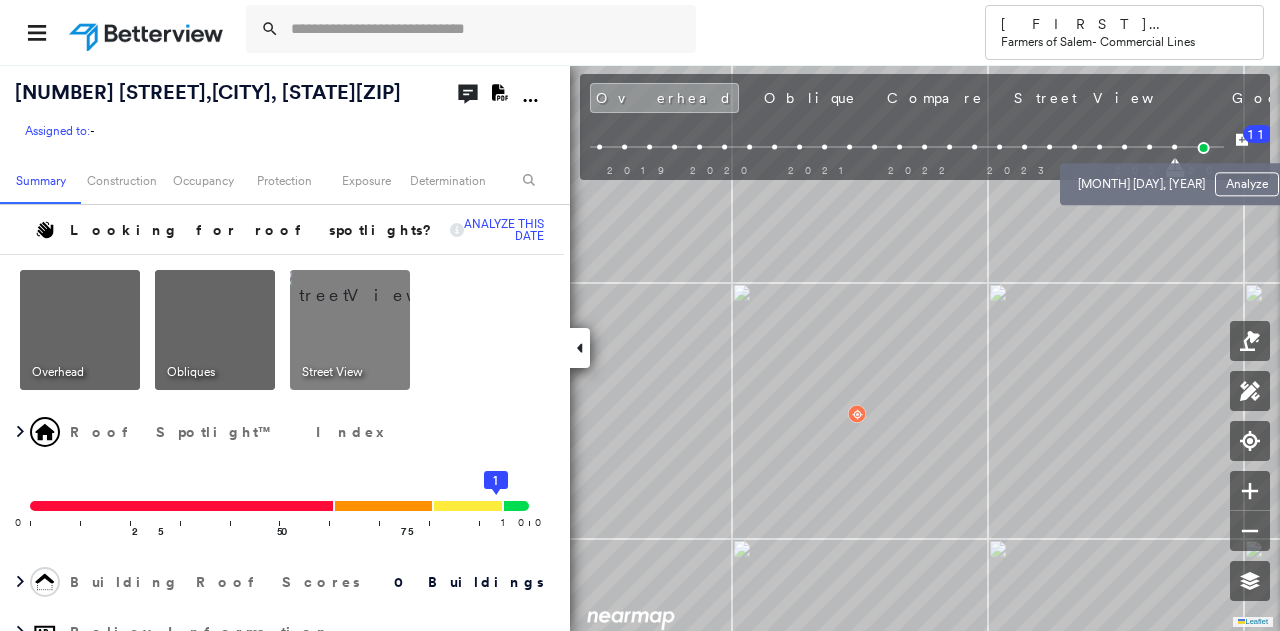 click at bounding box center [1149, 147] 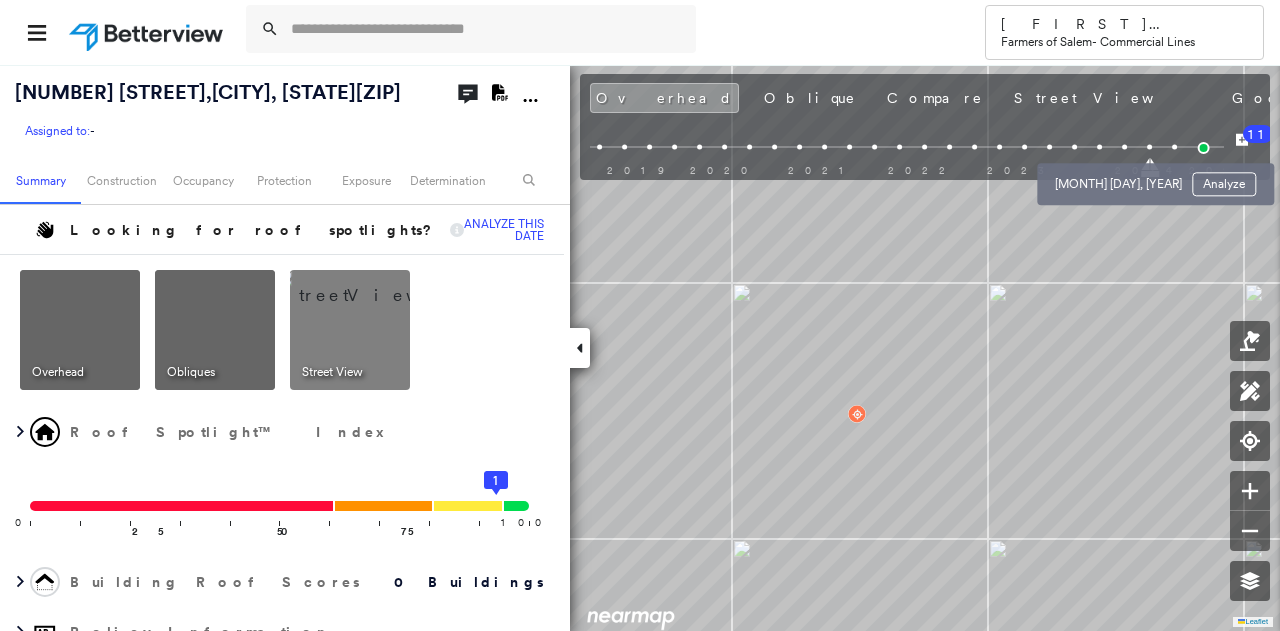 click at bounding box center (1124, 147) 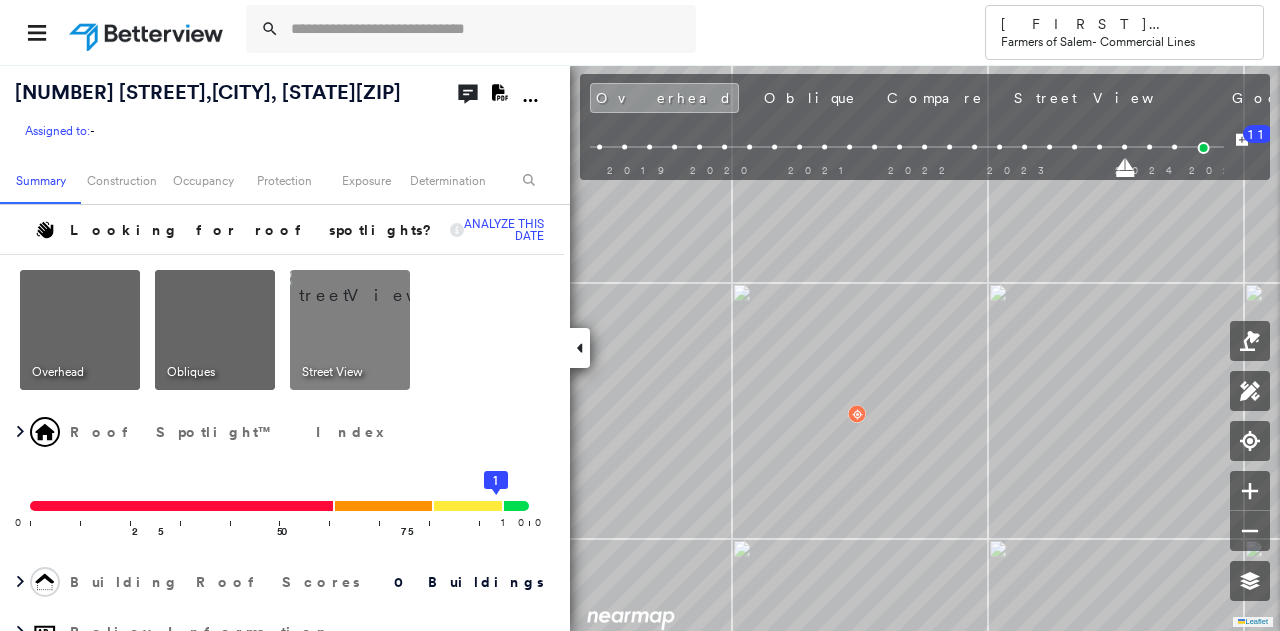 click at bounding box center [1203, 148] 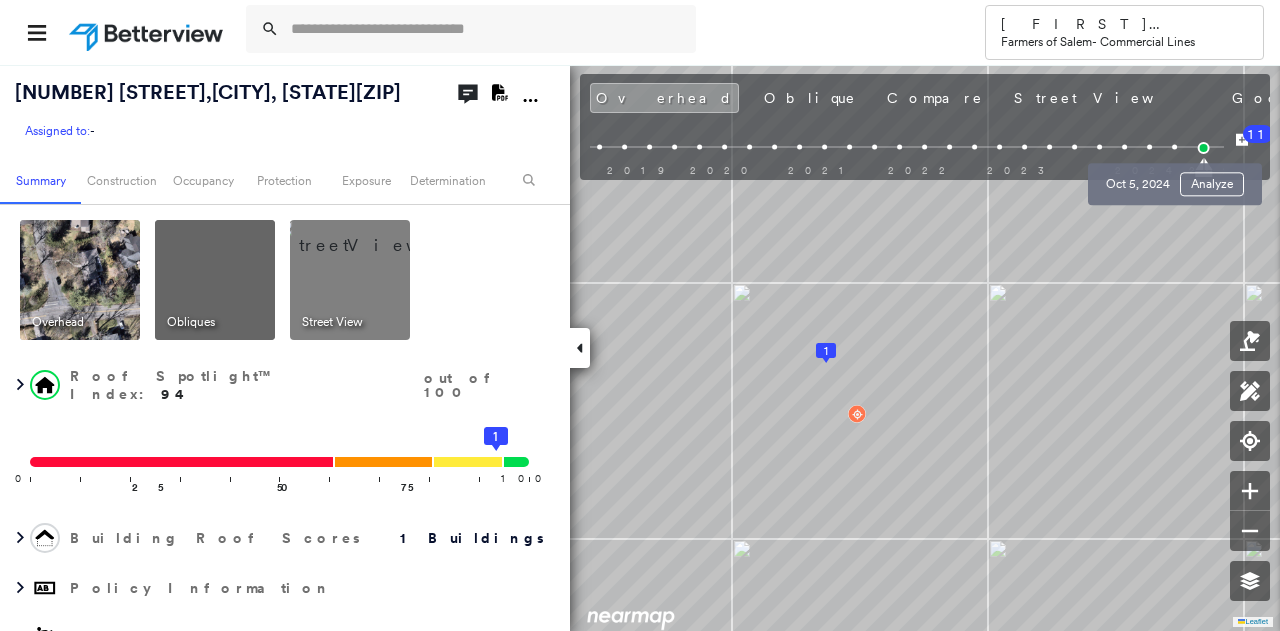 click at bounding box center [1174, 147] 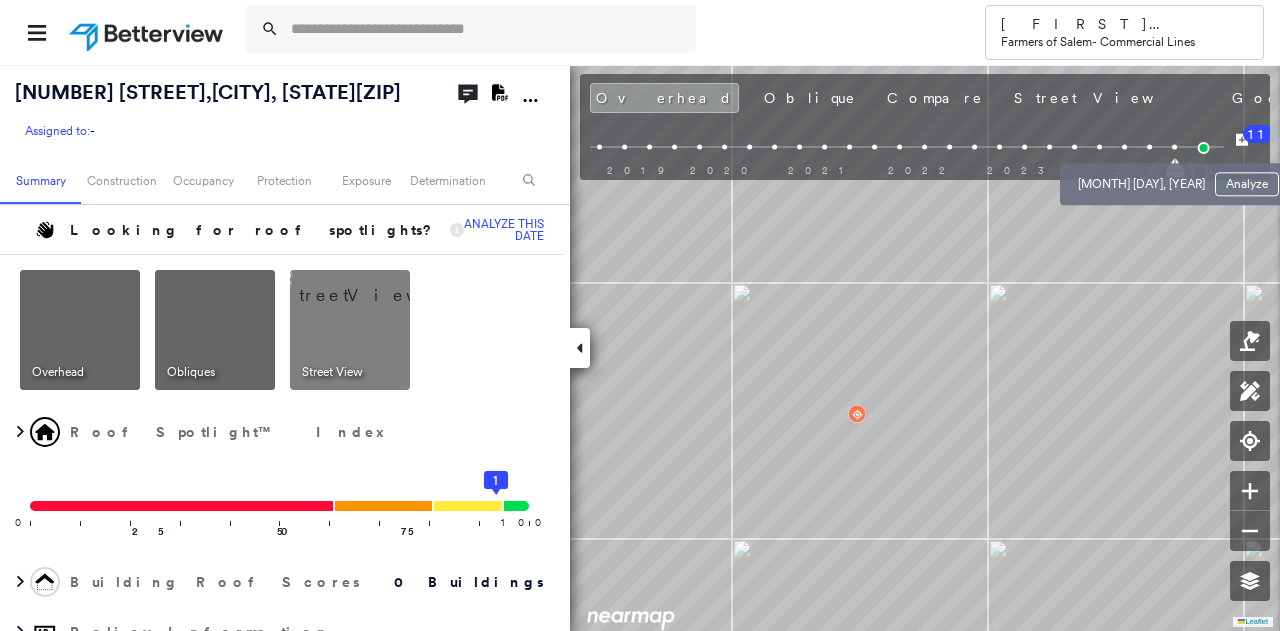 click at bounding box center [1149, 147] 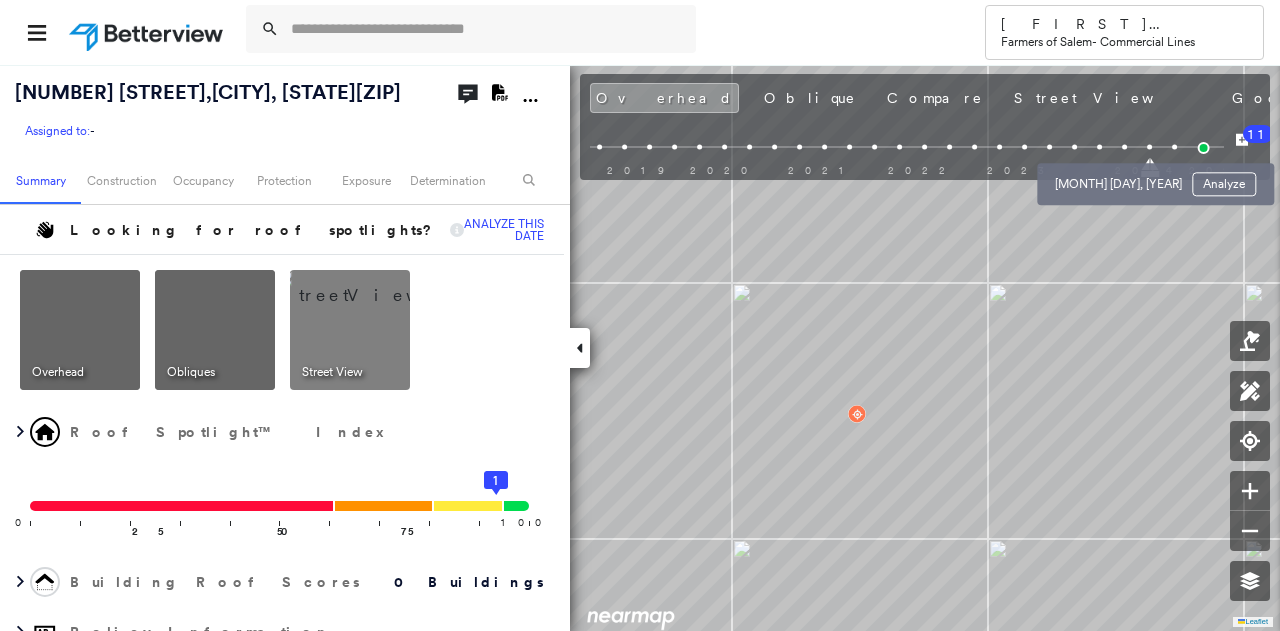 click at bounding box center [1124, 147] 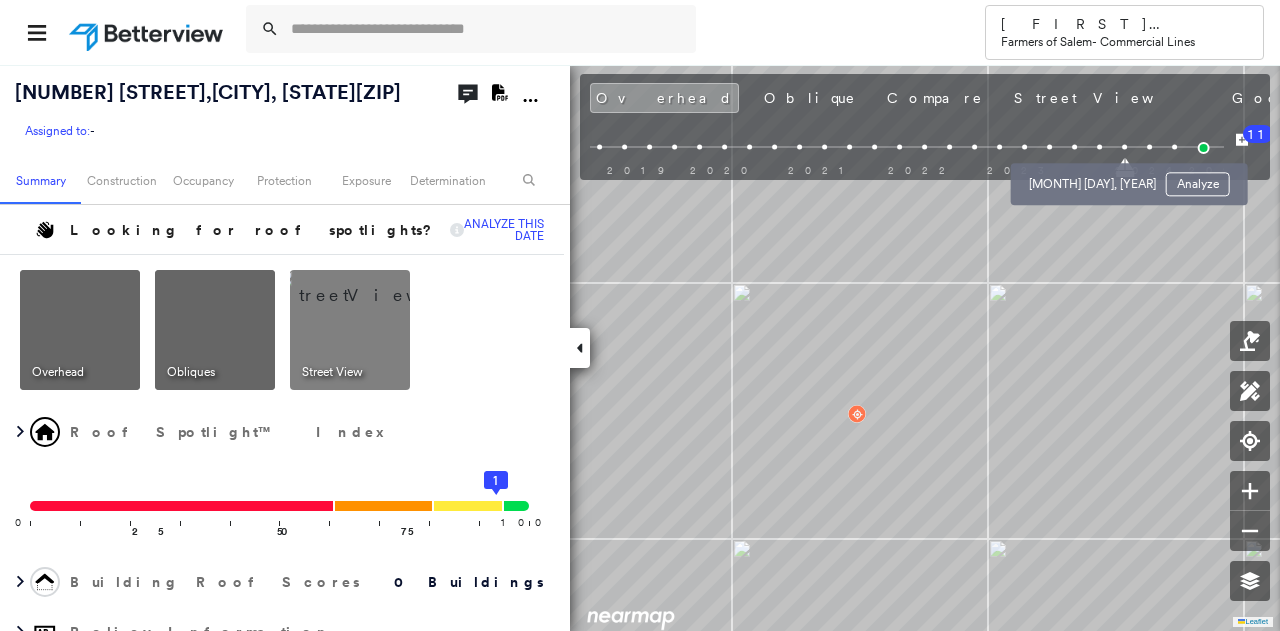 click at bounding box center (1099, 147) 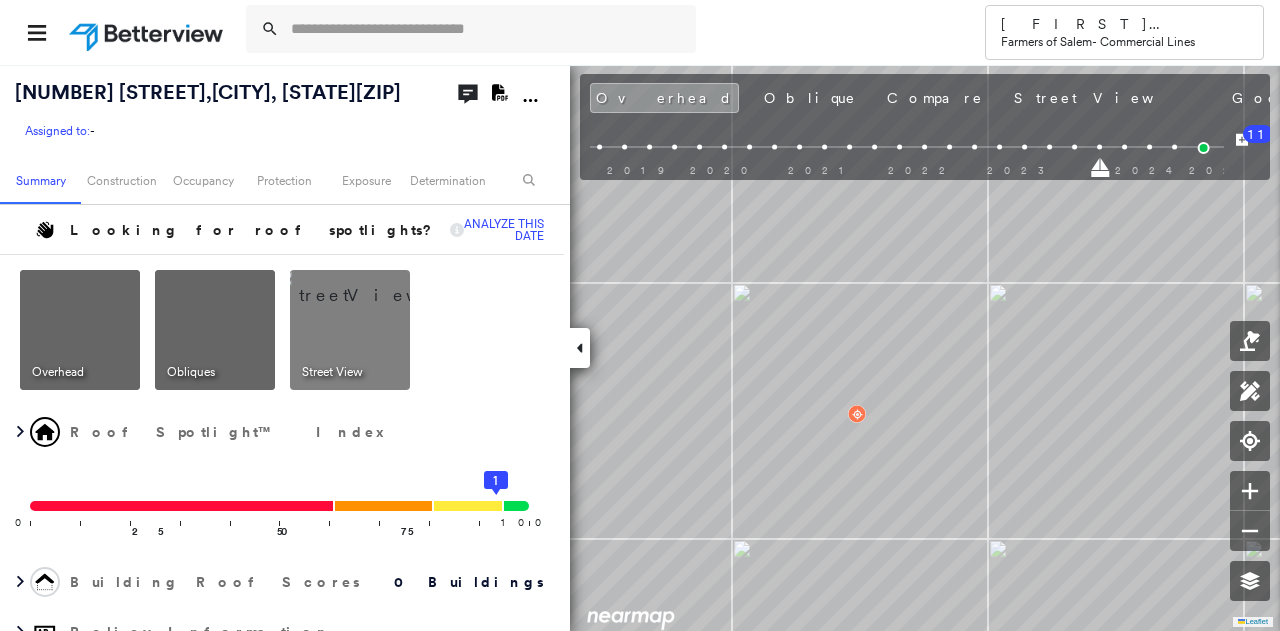 click at bounding box center [765, 147] 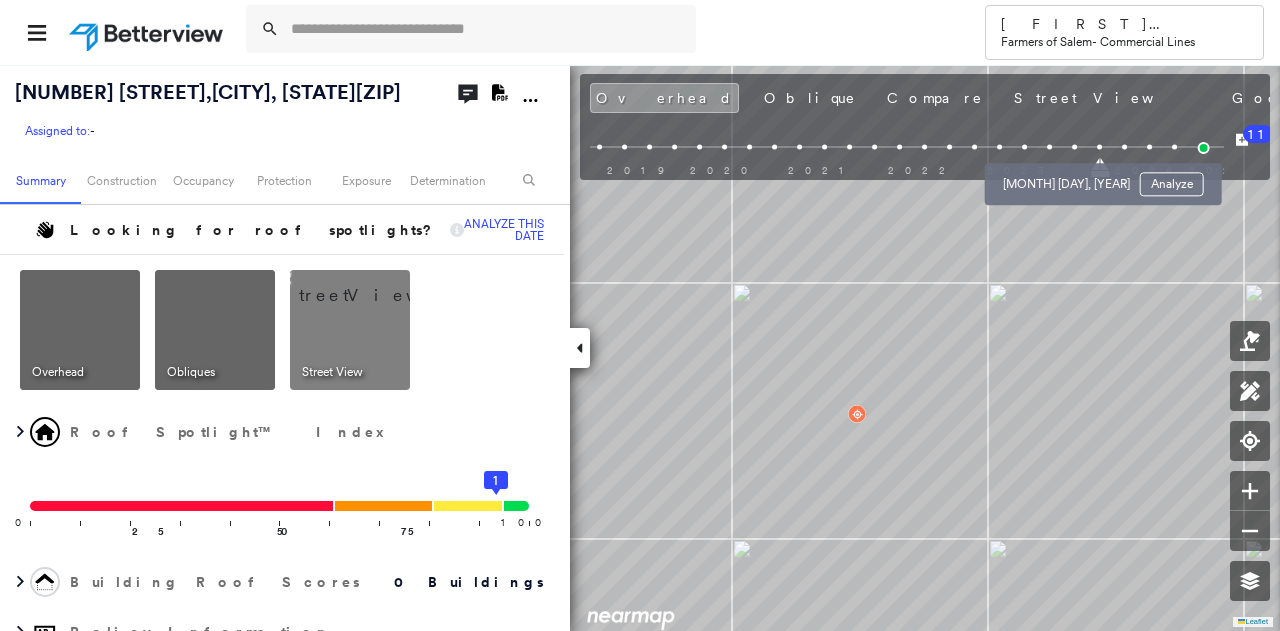 click at bounding box center [1074, 147] 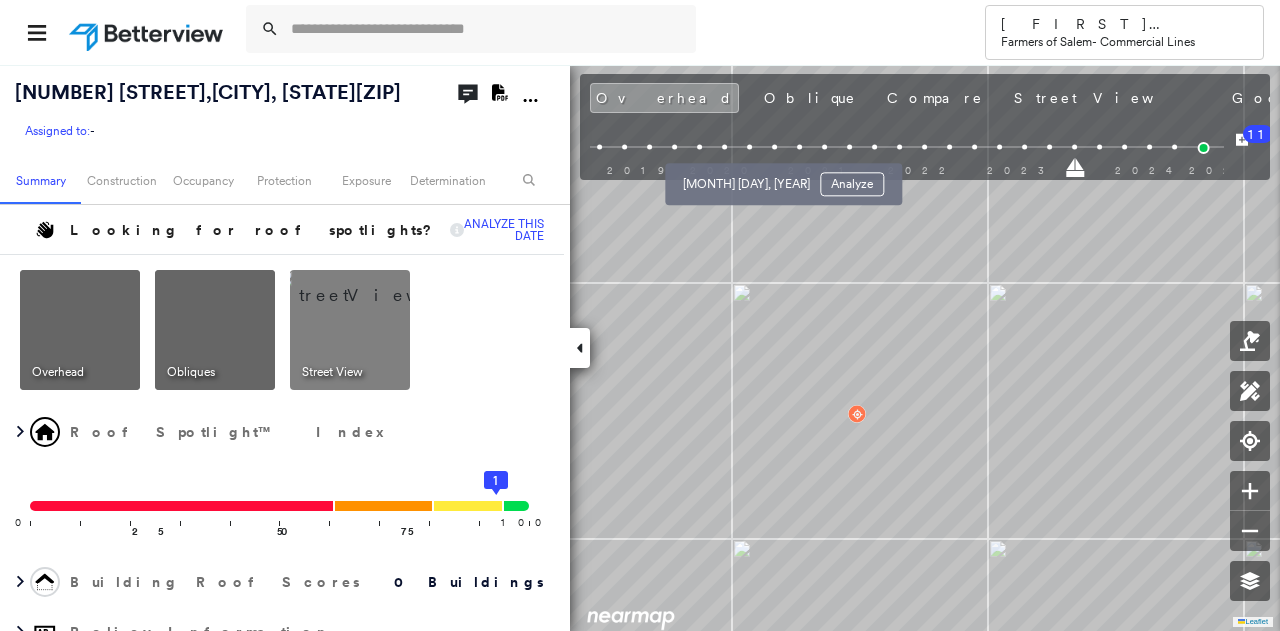 click on "[MONTH] [DAY], [YEAR] Analyze" at bounding box center [783, 178] 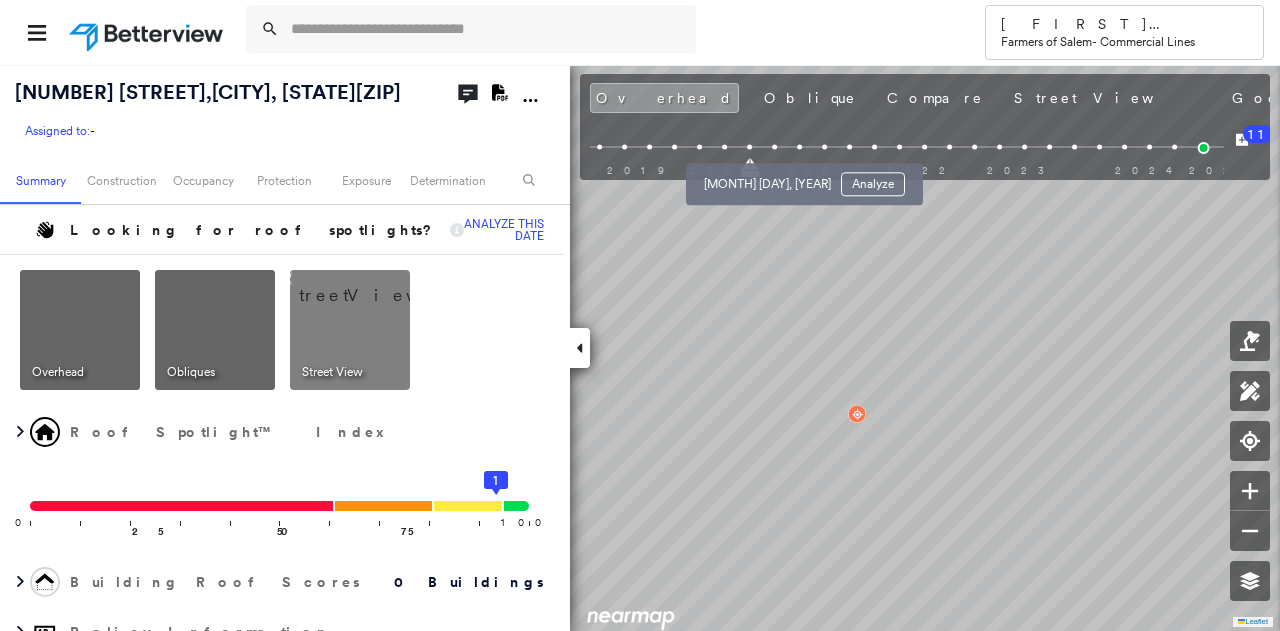 click at bounding box center [774, 147] 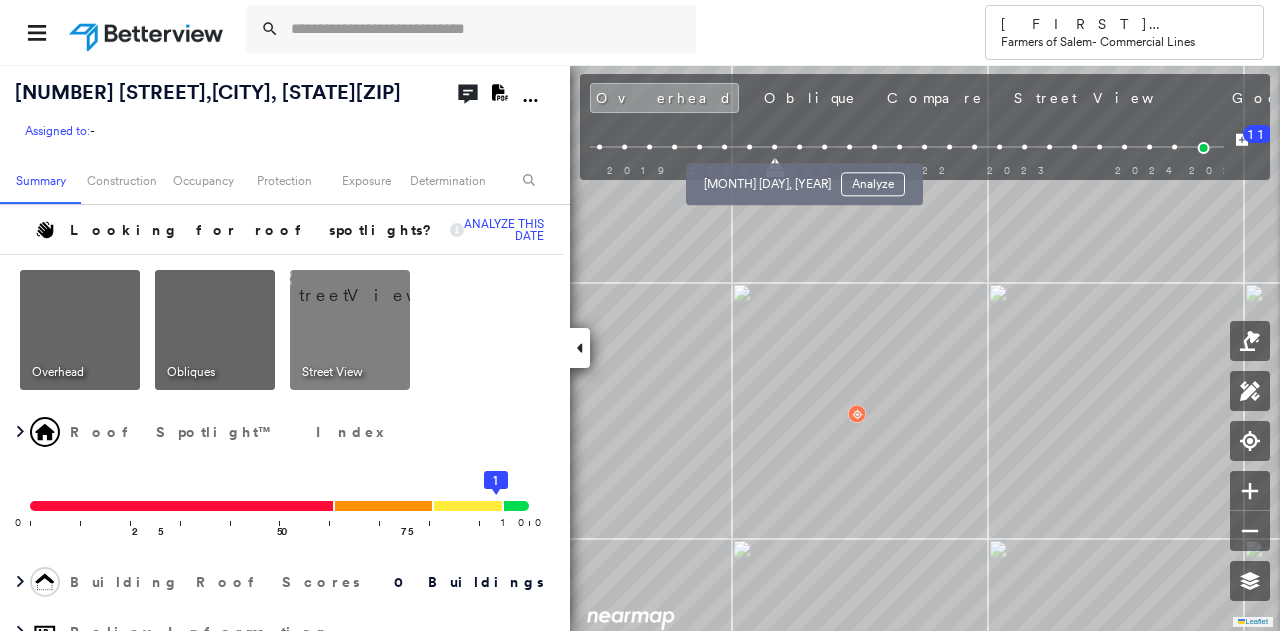click at bounding box center [774, 147] 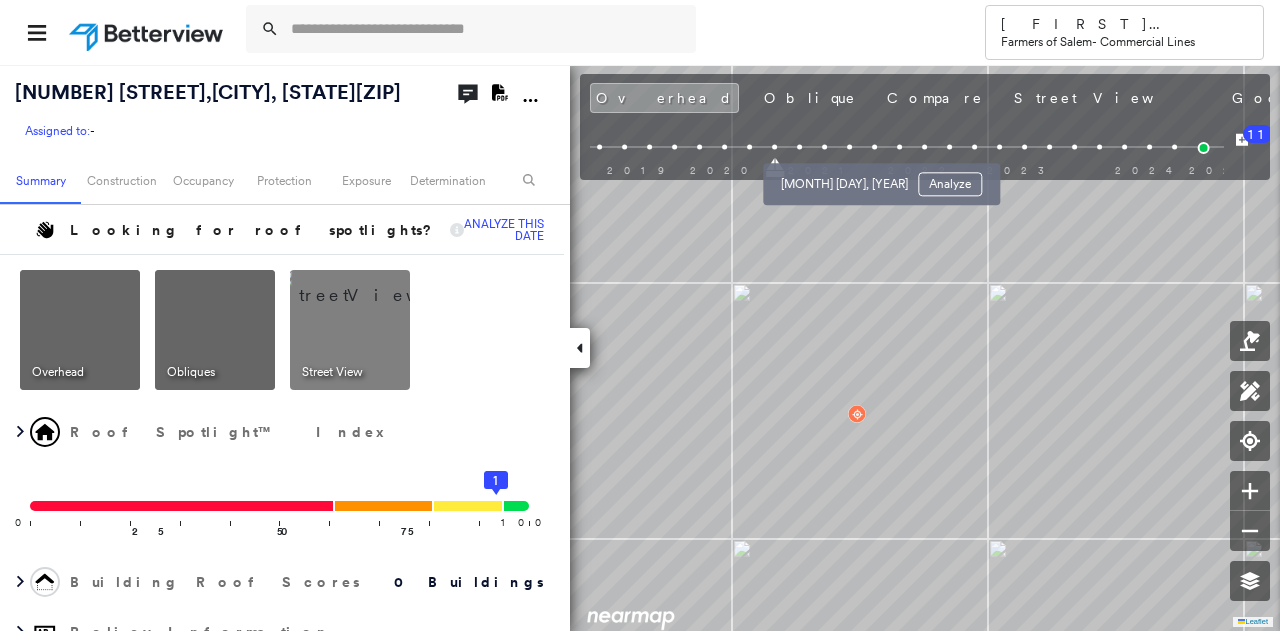 click at bounding box center (849, 147) 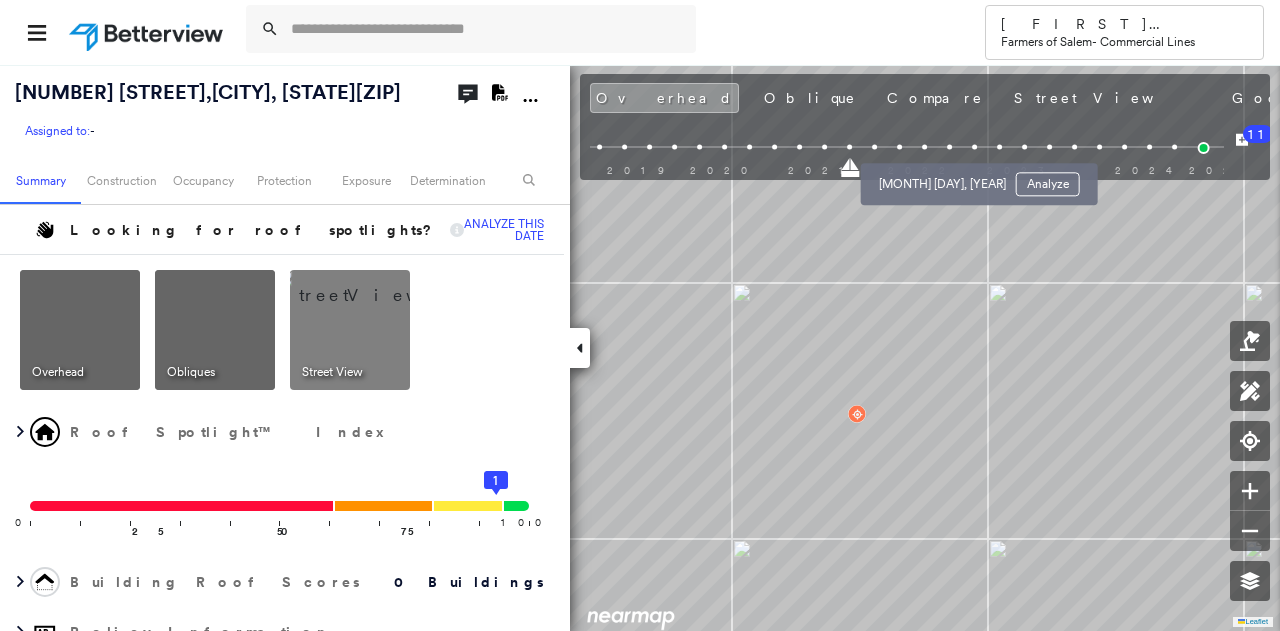 click at bounding box center [949, 147] 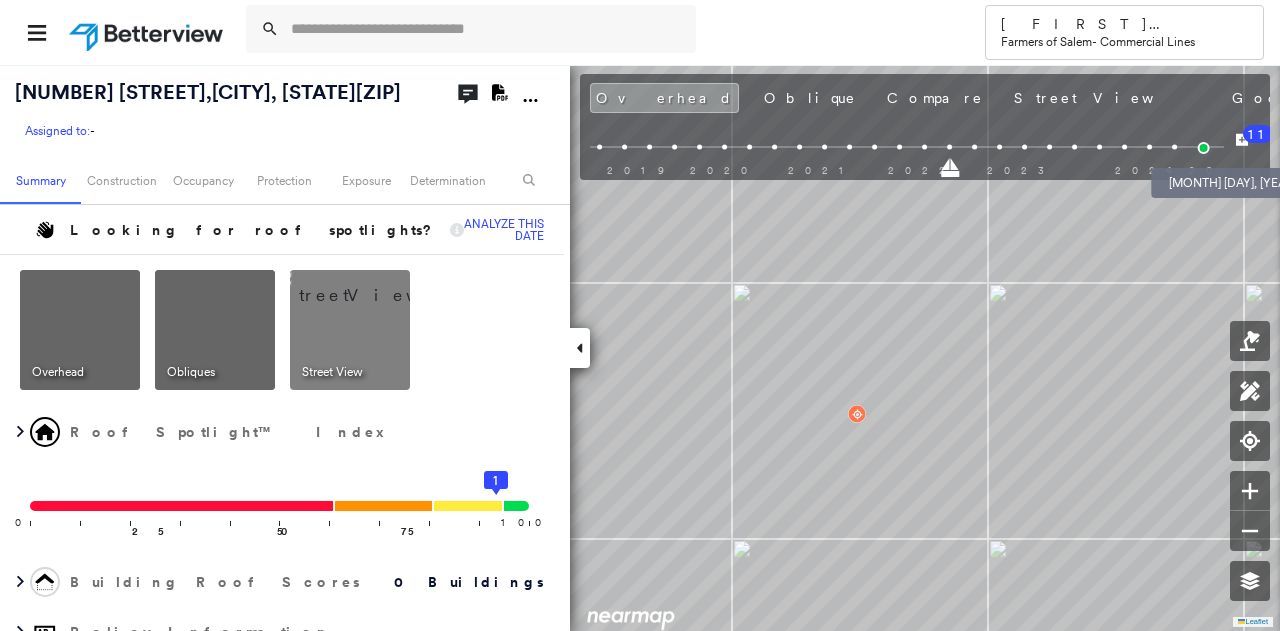 click at bounding box center (1203, 148) 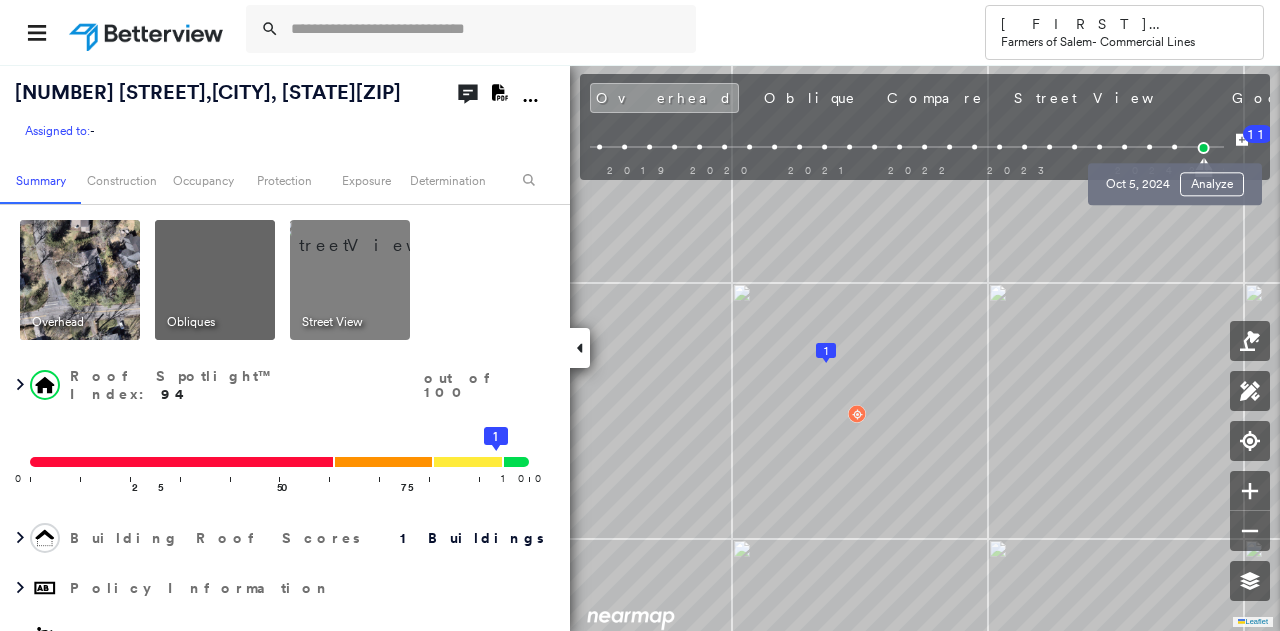 click at bounding box center [1174, 147] 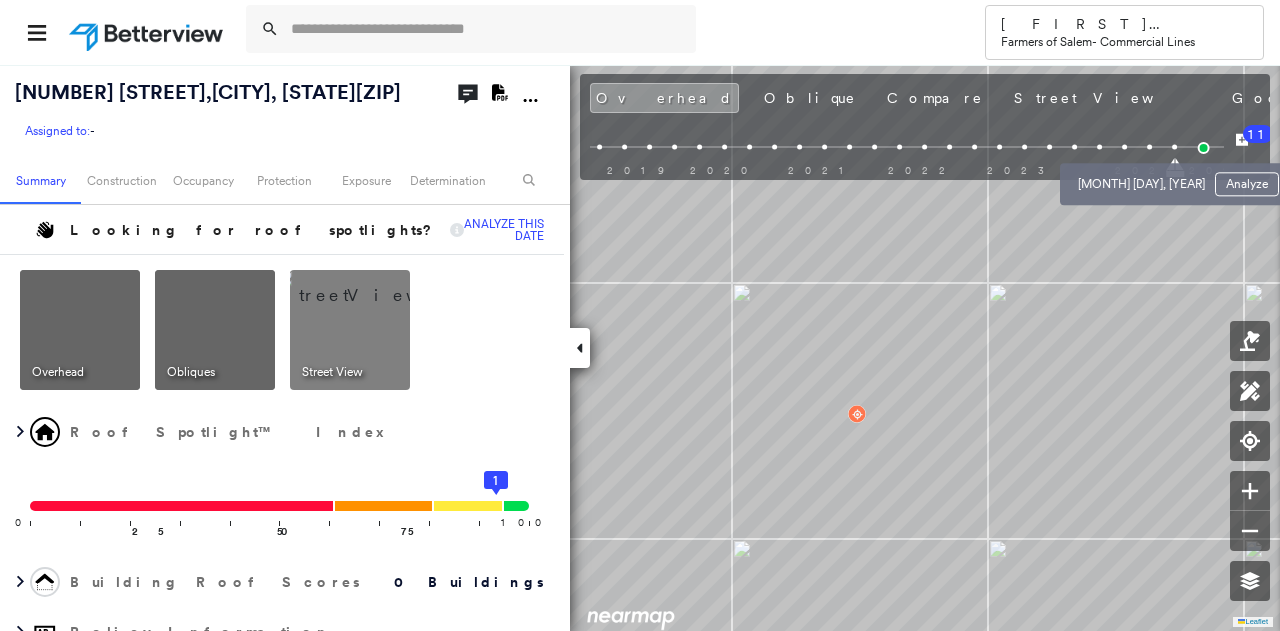 click at bounding box center [1149, 147] 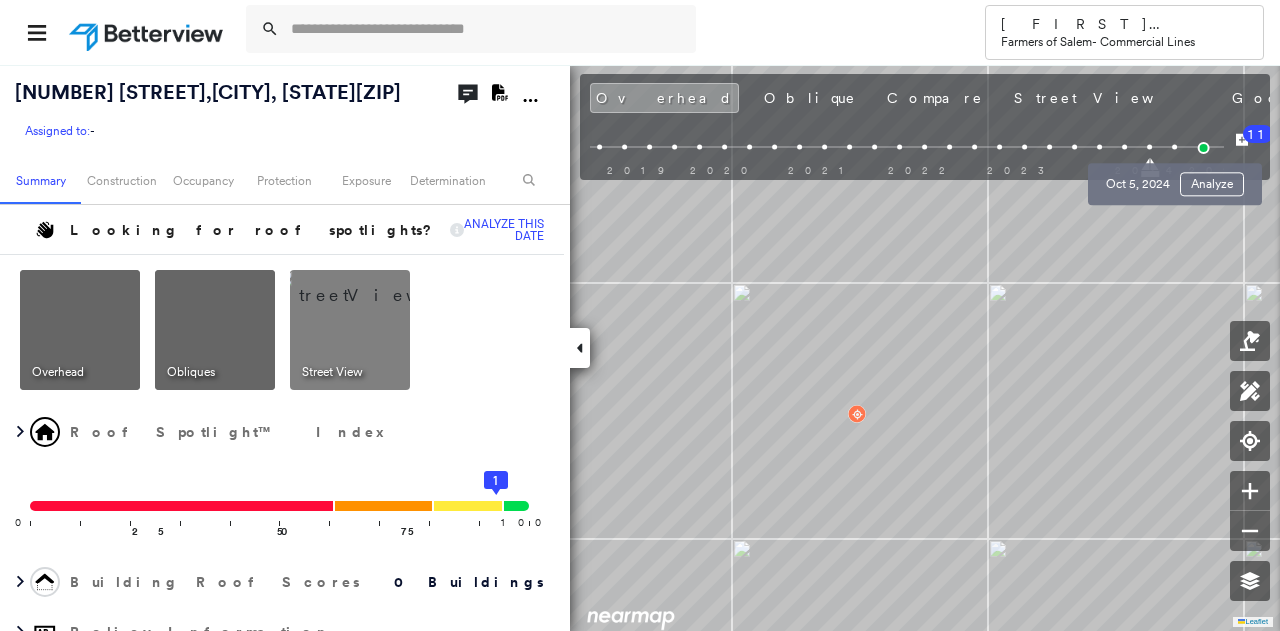 click at bounding box center [1174, 147] 